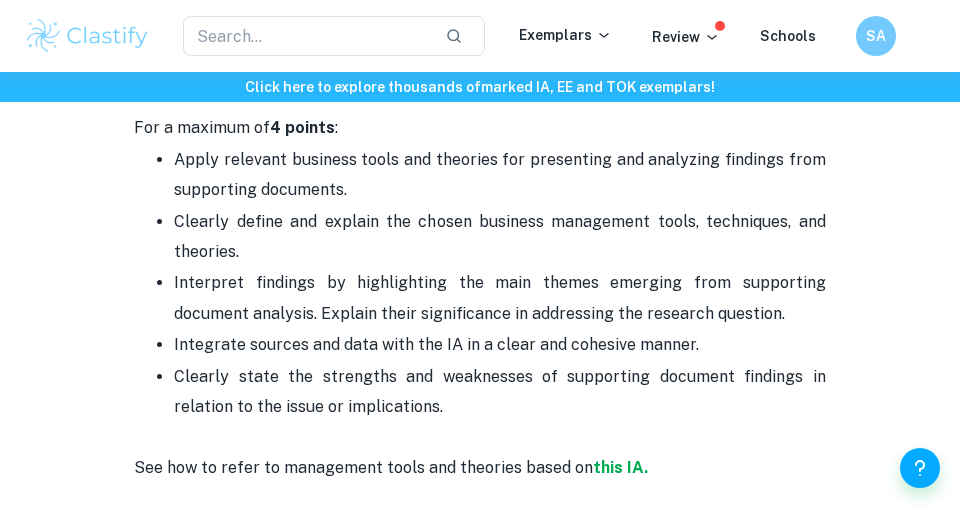 scroll, scrollTop: 2536, scrollLeft: 0, axis: vertical 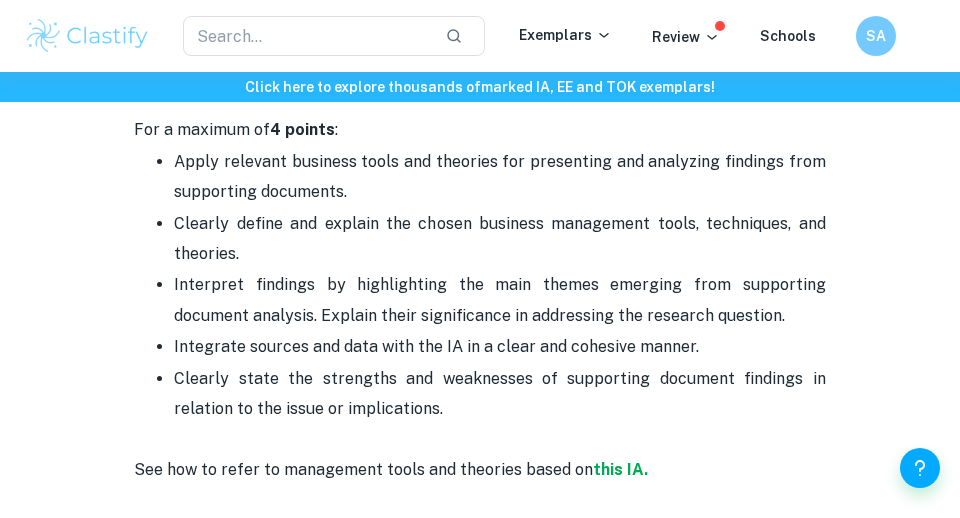 click on "Apply relevant business tools and theories for presenting and analyzing findings from supporting documents." at bounding box center [499, 177] 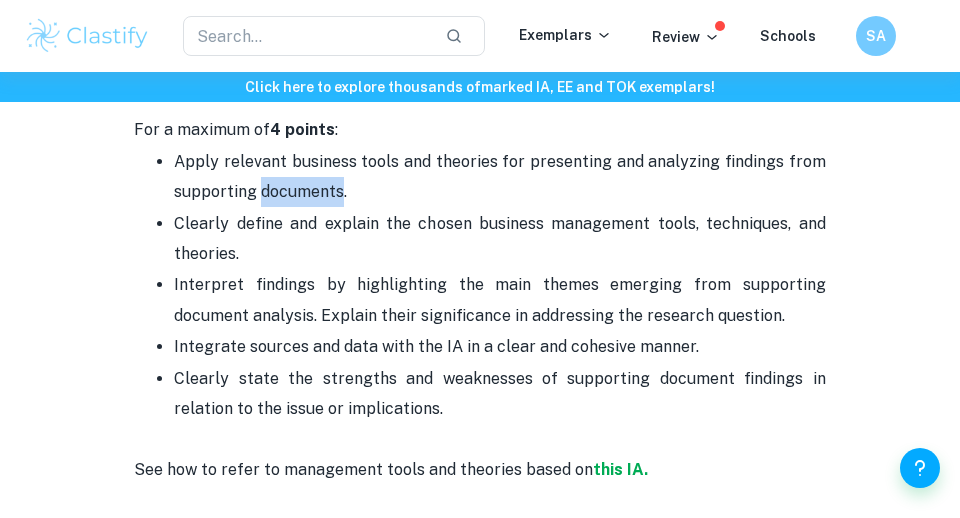 click on "Apply relevant business tools and theories for presenting and analyzing findings from supporting documents." at bounding box center [499, 177] 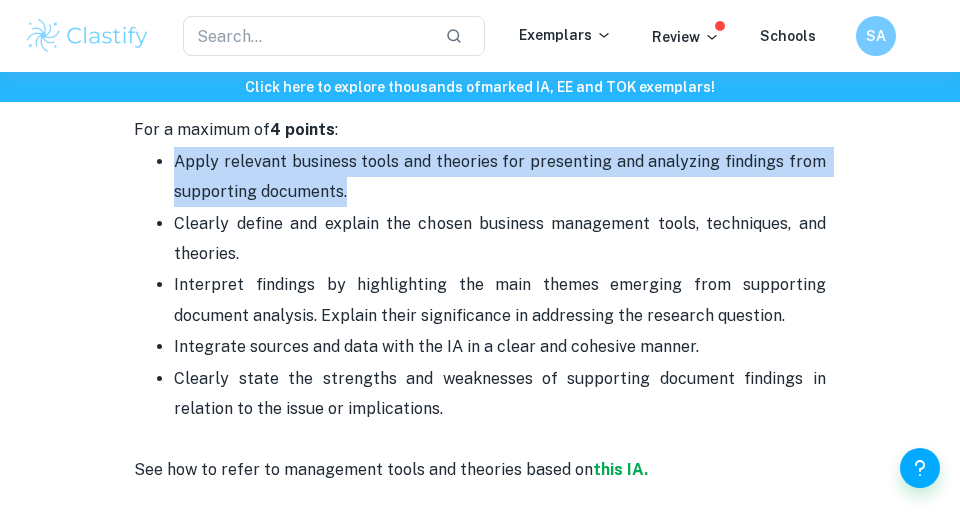 click on "Apply relevant business tools and theories for presenting and analyzing findings from supporting documents." at bounding box center (499, 177) 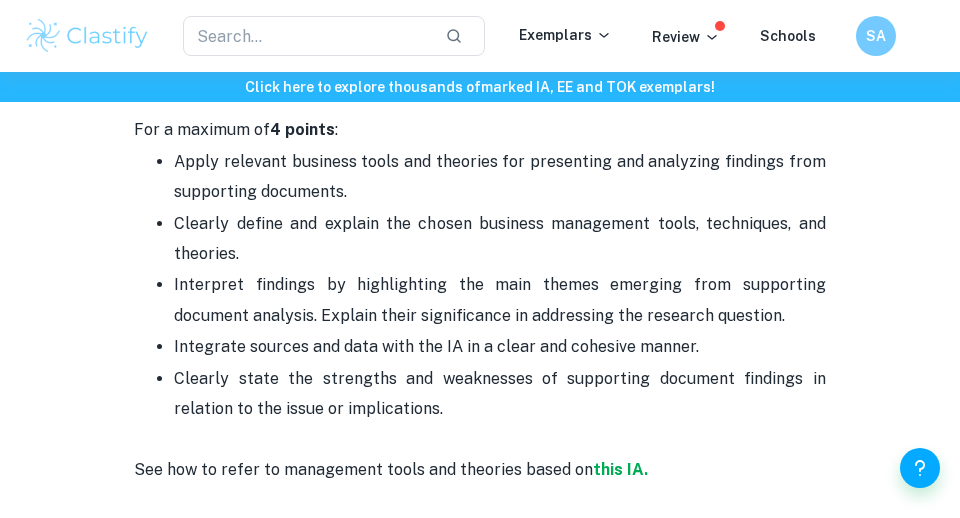 click on "Integrate sources and data with the IA in a clear and cohesive manner." at bounding box center (436, 346) 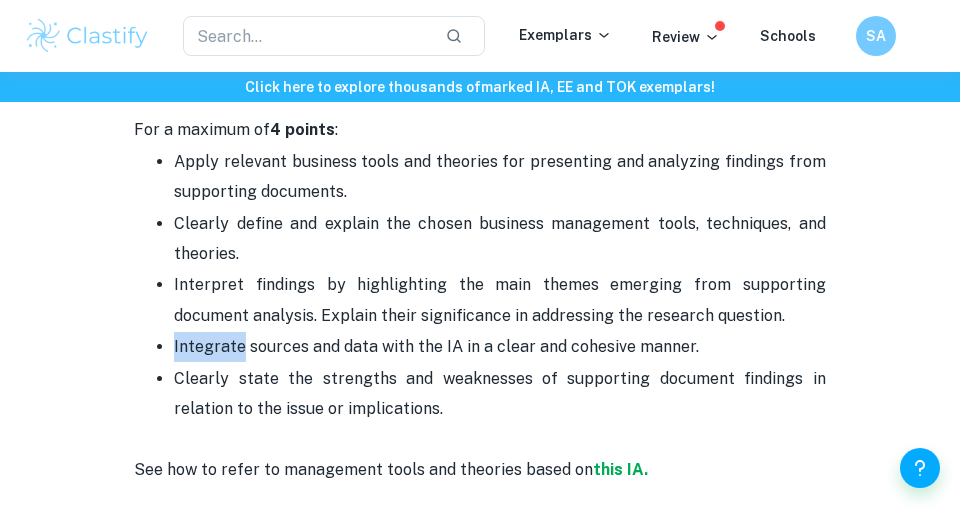 click on "Integrate sources and data with the IA in a clear and cohesive manner." at bounding box center [436, 346] 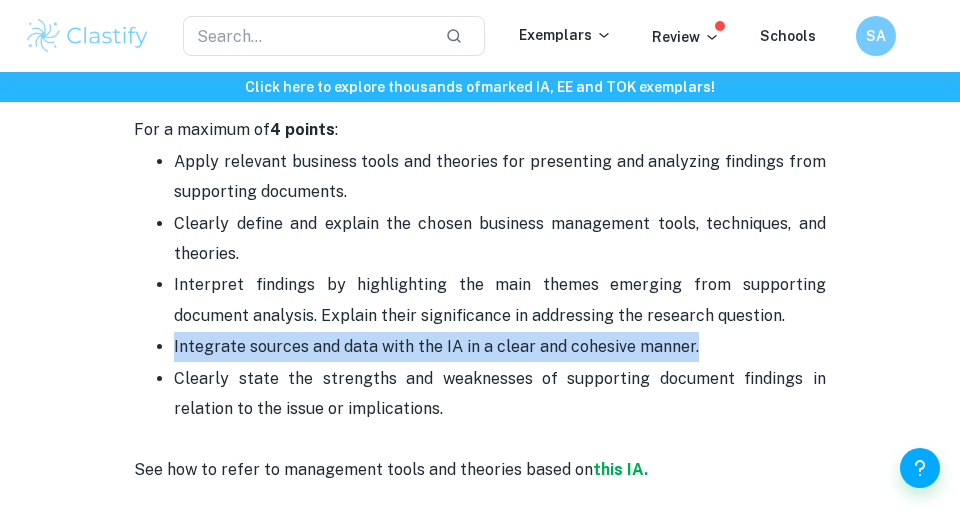 click on "Integrate sources and data with the IA in a clear and cohesive manner." at bounding box center (436, 346) 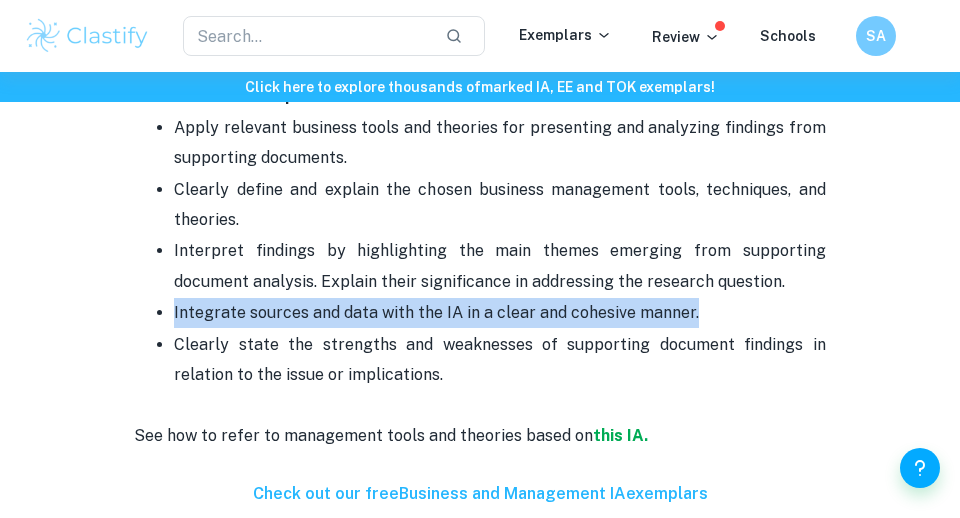 scroll, scrollTop: 2578, scrollLeft: 0, axis: vertical 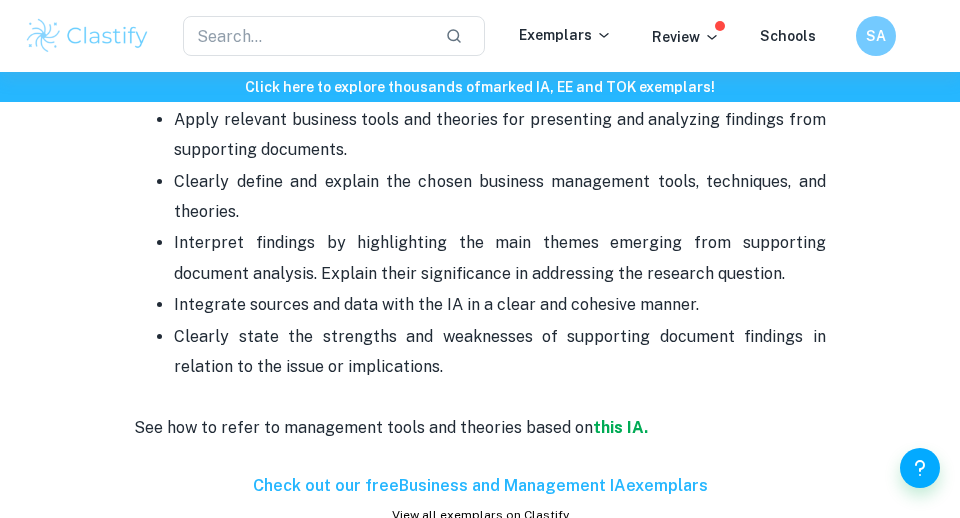 click on "Clearly state the strengths and weaknesses of supporting document findings in relation to the issue or implications." at bounding box center (499, 367) 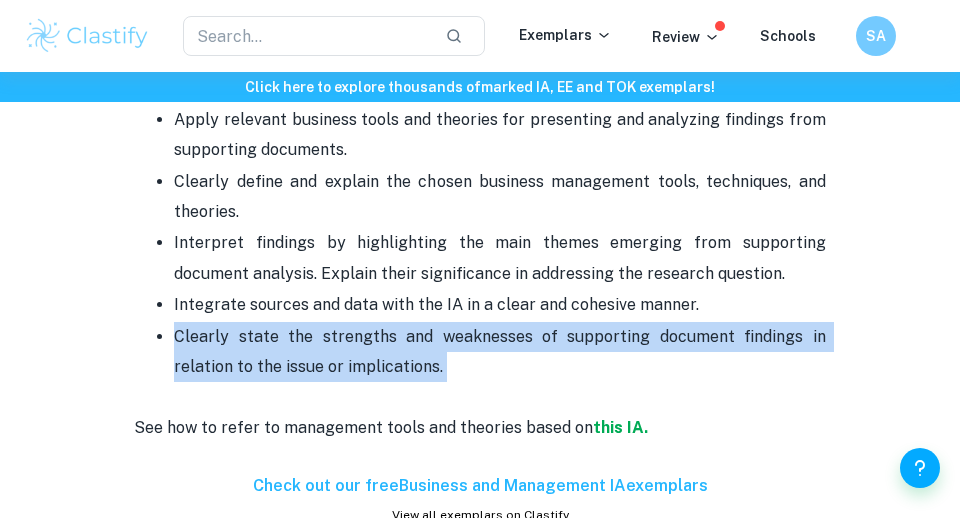 click on "Clearly state the strengths and weaknesses of supporting document findings in relation to the issue or implications." at bounding box center (499, 367) 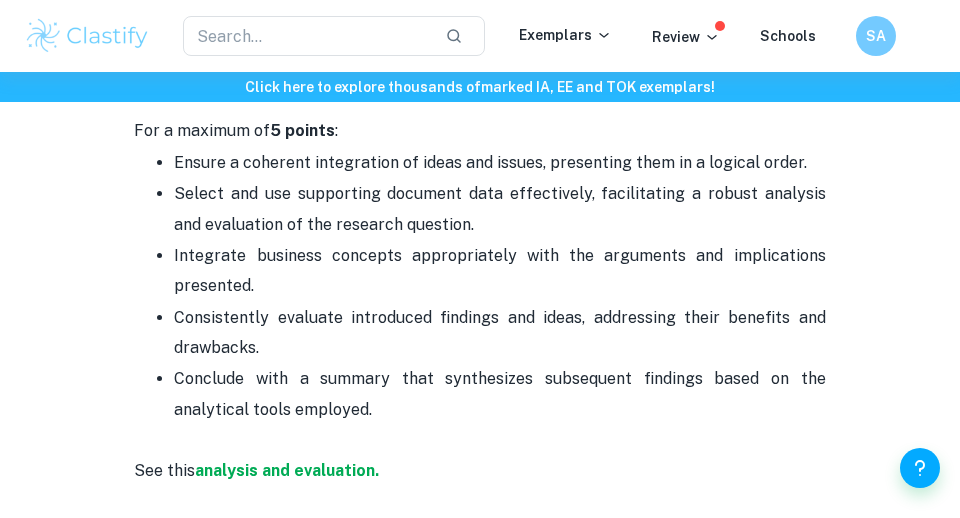 scroll, scrollTop: 3507, scrollLeft: 0, axis: vertical 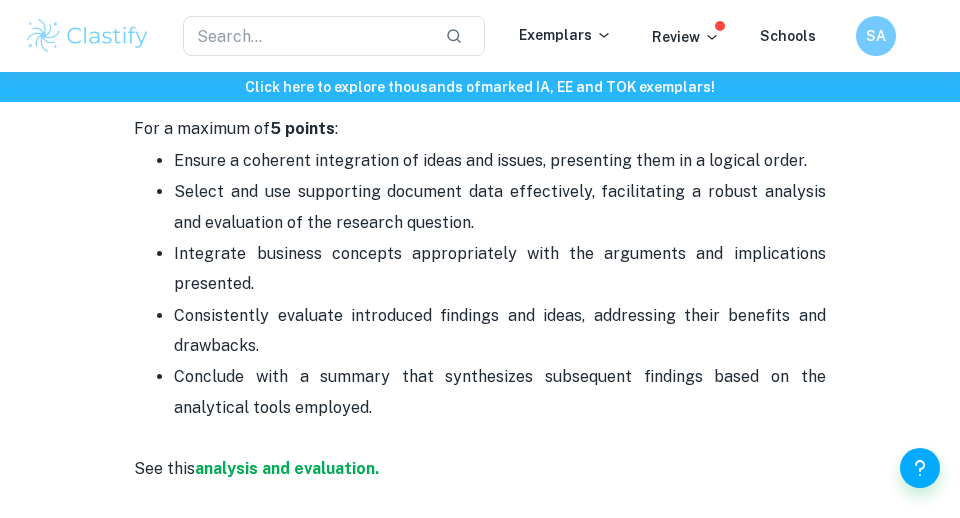 click on "Ensure a coherent integration of ideas and issues, presenting them in a logical order." at bounding box center (490, 160) 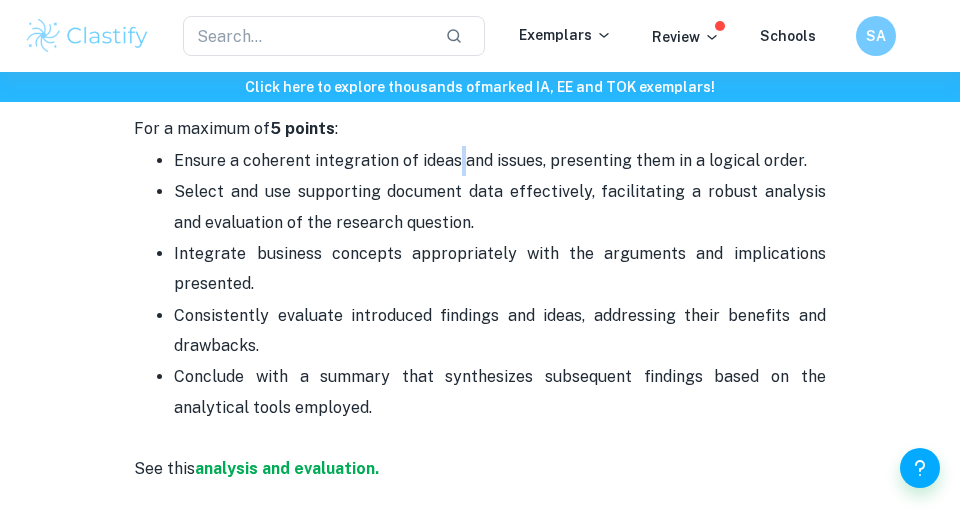 click on "Ensure a coherent integration of ideas and issues, presenting them in a logical order." at bounding box center (490, 160) 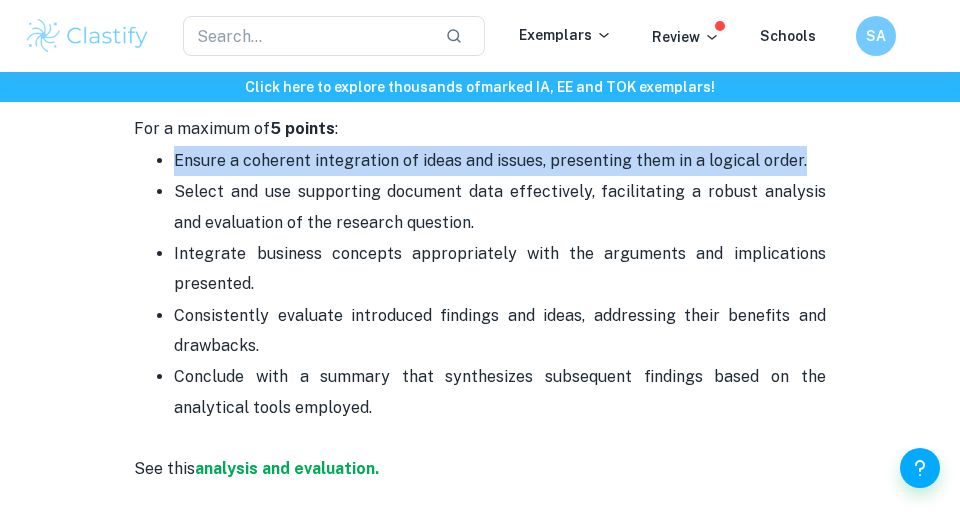 click on "Ensure a coherent integration of ideas and issues, presenting them in a logical order." at bounding box center [490, 160] 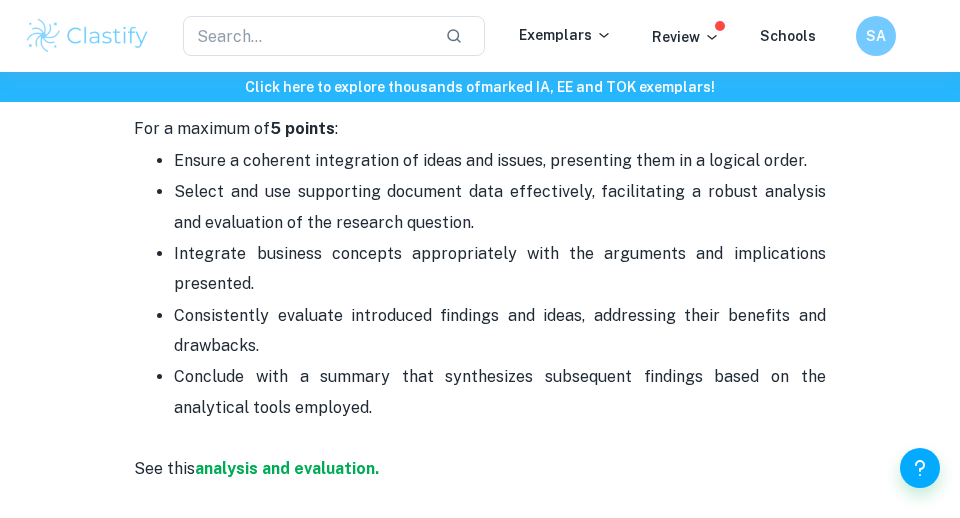 click on "Ensure a coherent integration of ideas and issues, presenting them in a logical order." at bounding box center (490, 160) 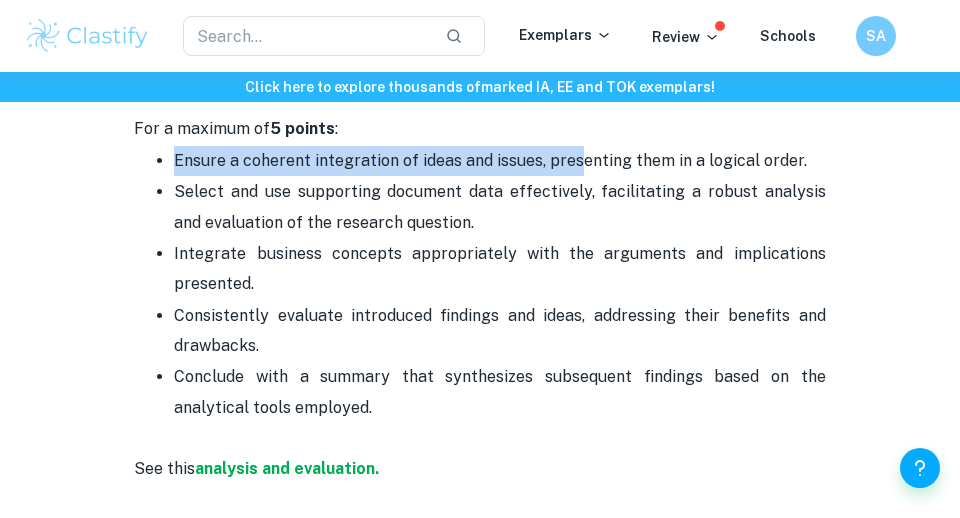 drag, startPoint x: 574, startPoint y: 163, endPoint x: 897, endPoint y: 137, distance: 324.04474 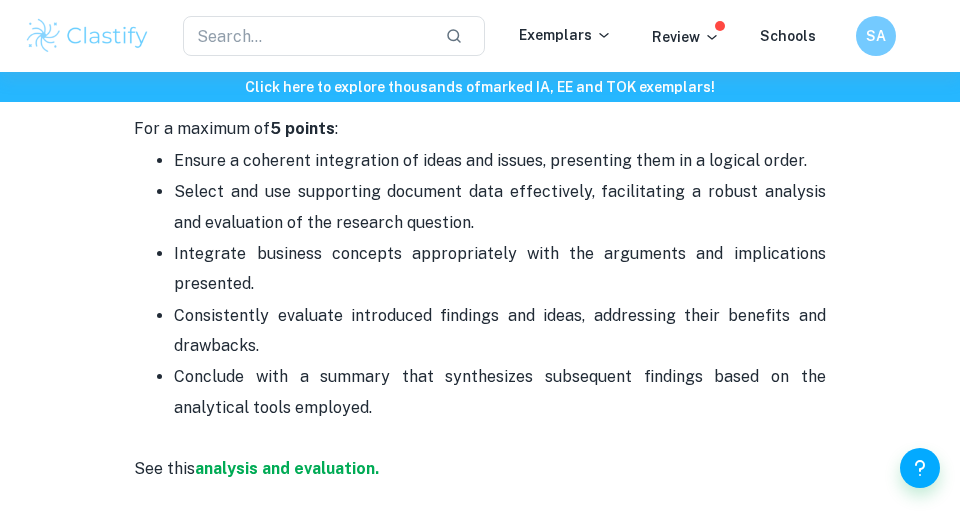 click on "Business and Management IA Criteria and Checklist By [NAME] • [MONTH] [DAY], [YEAR] Get feedback on your Business and Management IA Marked only by official IB examiners Learn more Business and Management IA Criteria and Checklist Starting to write any IA can be overwhelming as there are many criteria to be met. If you are struggling with your investigation or simply want to get to know the requirements, Clastify comes to the rescue! Keep reading to learn about our suggestions on how to maximize your grade from Business and Management IA. This IA is graded for 25 points, contributing 30% to the final assessment in the SL course and 20% to the final assessment in the HL course. Starting from May 2024 the Business and Management IA assessment criteria have changed! Make sure that you are up to date with the new standards. Criterion A: Integration of a key concept - 5 points For a maximum of 5 points : Concentrate the analysis on a single business. See an exemplar For a maximum of 4 points 7" at bounding box center (480, -551) 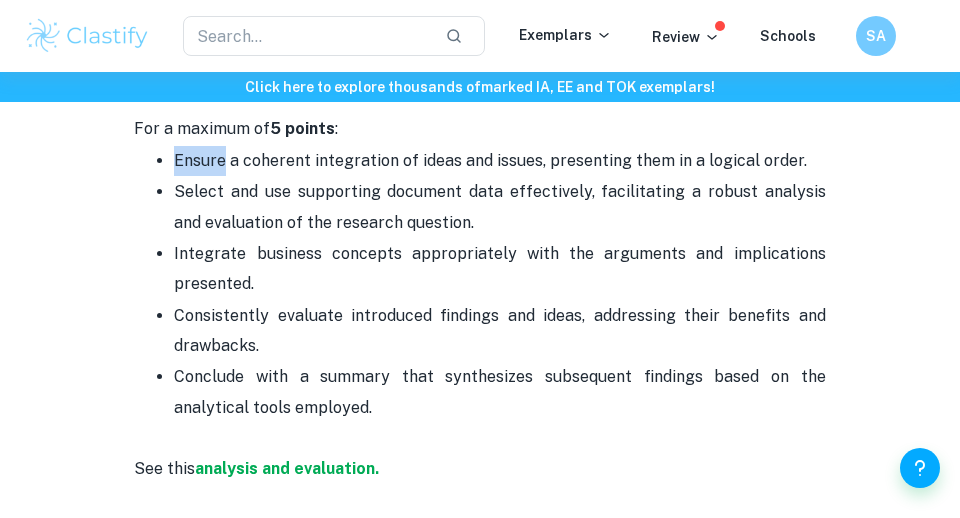 click on "Business and Management IA Criteria and Checklist By [NAME] • [MONTH] [DAY], [YEAR] Get feedback on your Business and Management IA Marked only by official IB examiners Learn more Business and Management IA Criteria and Checklist Starting to write any IA can be overwhelming as there are many criteria to be met. If you are struggling with your investigation or simply want to get to know the requirements, Clastify comes to the rescue! Keep reading to learn about our suggestions on how to maximize your grade from Business and Management IA. This IA is graded for 25 points, contributing 30% to the final assessment in the SL course and 20% to the final assessment in the HL course. Starting from May 2024 the Business and Management IA assessment criteria have changed! Make sure that you are up to date with the new standards. Criterion A: Integration of a key concept - 5 points For a maximum of 5 points : Concentrate the analysis on a single business. See an exemplar For a maximum of 4 points 7" at bounding box center (480, -551) 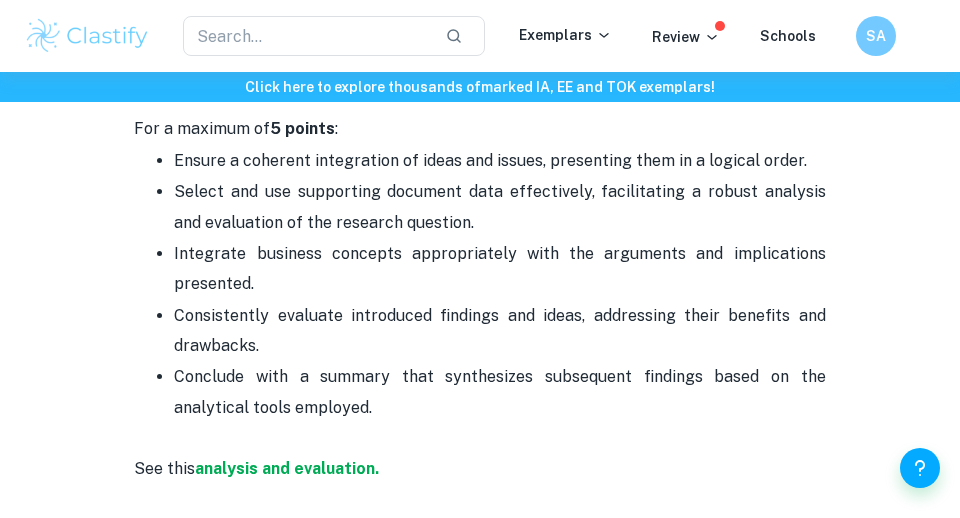 click on "Ensure a coherent integration of ideas and issues, presenting them in a logical order." at bounding box center [490, 160] 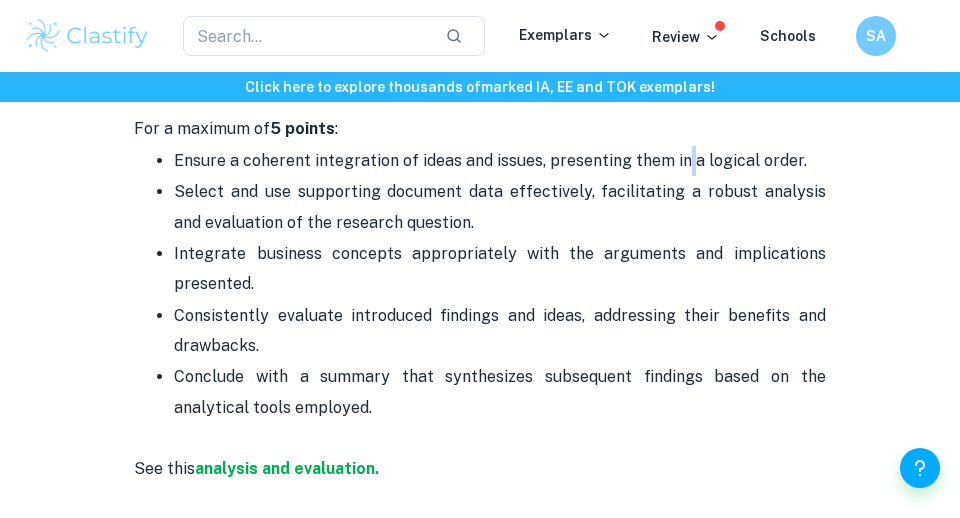 click on "Ensure a coherent integration of ideas and issues, presenting them in a logical order." at bounding box center (490, 160) 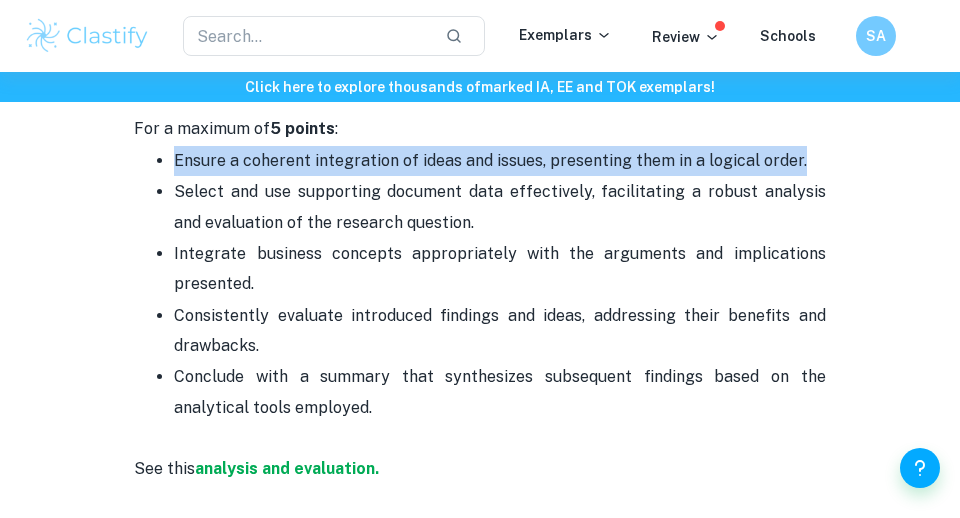 click on "Ensure a coherent integration of ideas and issues, presenting them in a logical order." at bounding box center (490, 160) 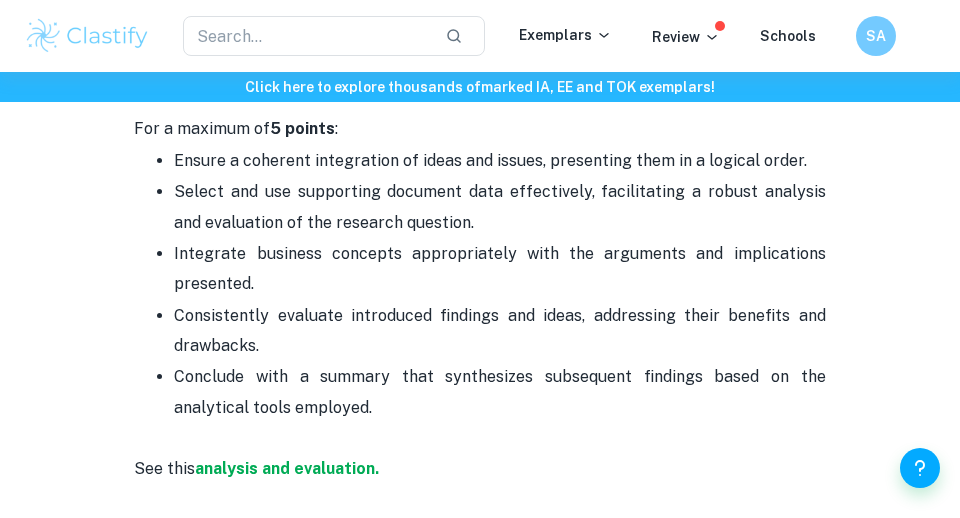 click on "Select and use supporting document data effectively, facilitating a robust analysis and evaluation of the research question." at bounding box center [499, 207] 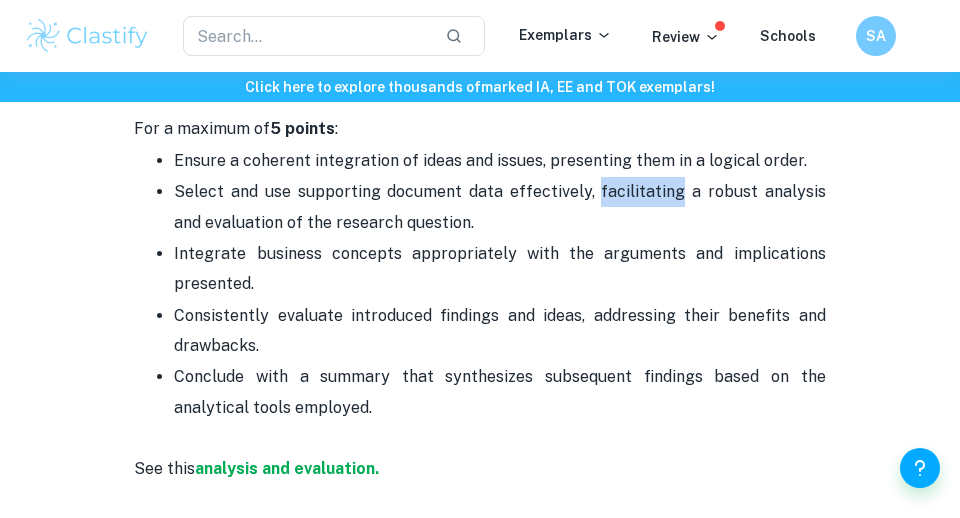 click on "Select and use supporting document data effectively, facilitating a robust analysis and evaluation of the research question." at bounding box center (499, 207) 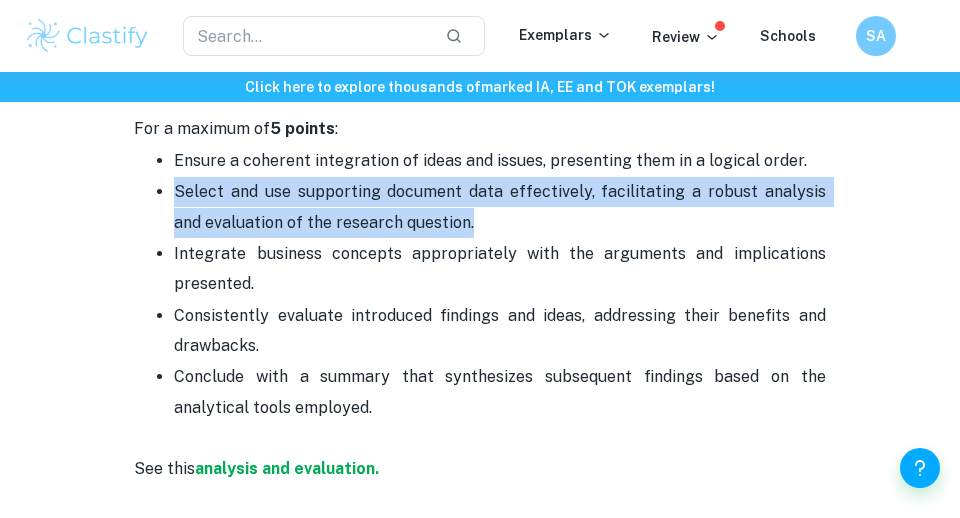 click on "Select and use supporting document data effectively, facilitating a robust analysis and evaluation of the research question." at bounding box center (499, 207) 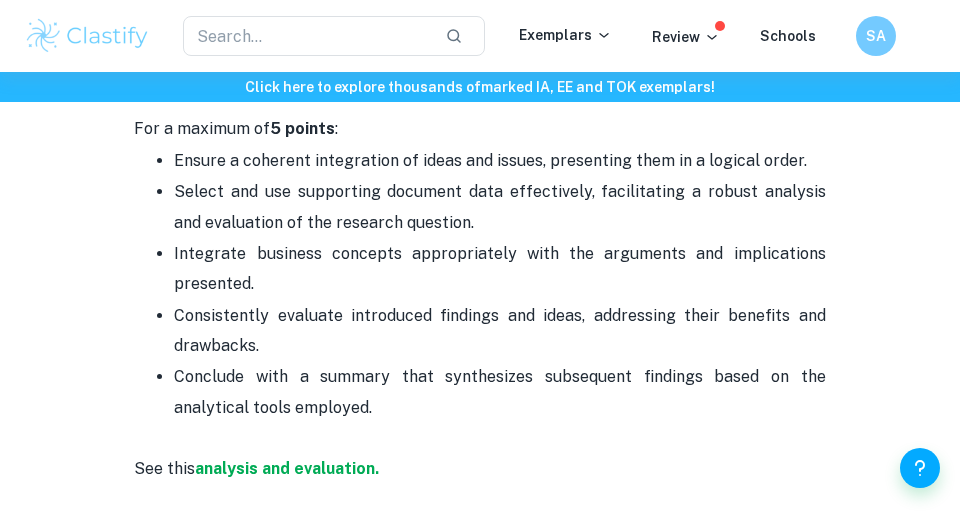 click on "Integrate business concepts appropriately with the arguments and implications presented." at bounding box center (499, 269) 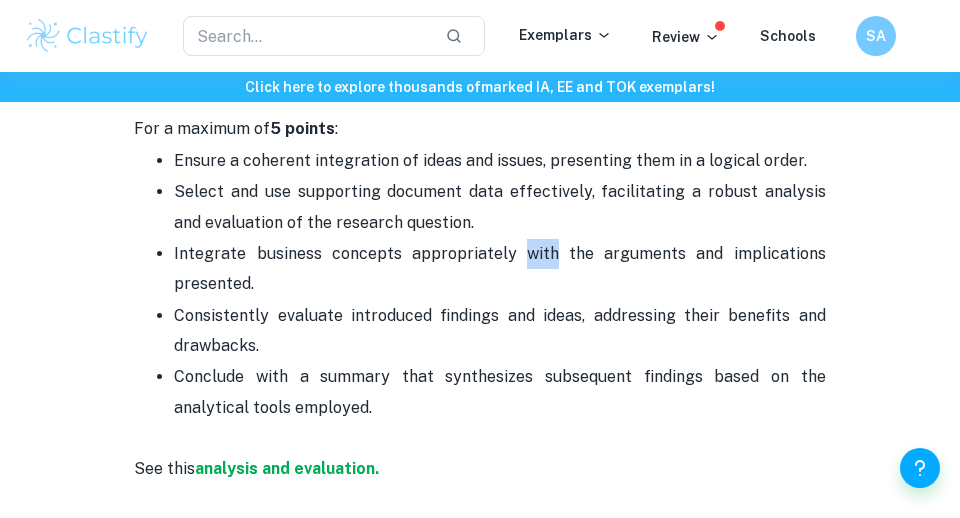 click on "Integrate business concepts appropriately with the arguments and implications presented." at bounding box center [499, 269] 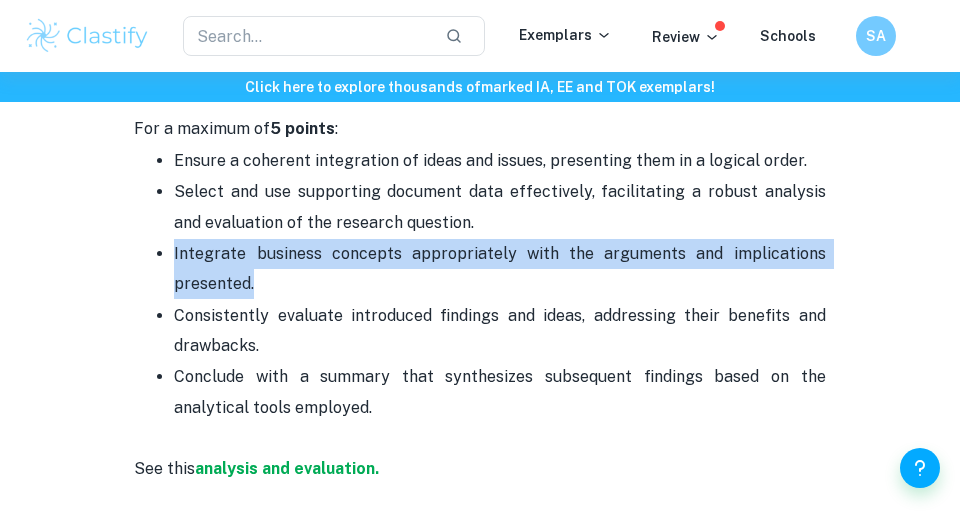 click on "Integrate business concepts appropriately with the arguments and implications presented." at bounding box center [499, 269] 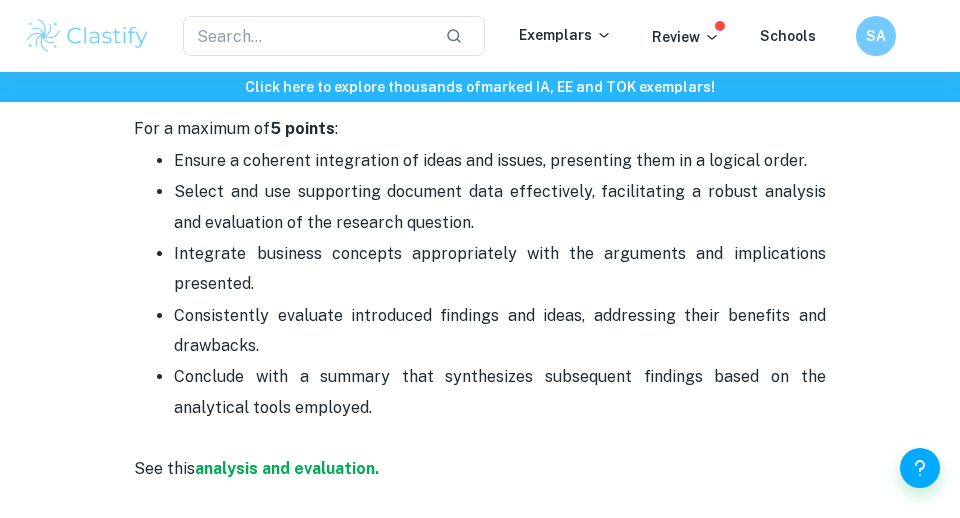 click on "Consistently evaluate introduced findings and ideas, addressing their benefits and drawbacks." at bounding box center (501, 330) 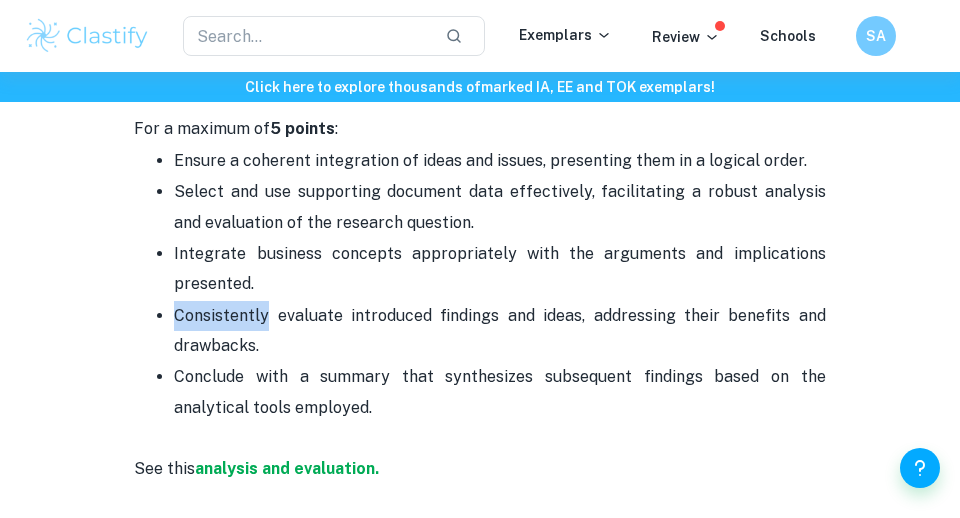 click on "Consistently evaluate introduced findings and ideas, addressing their benefits and drawbacks." at bounding box center (501, 330) 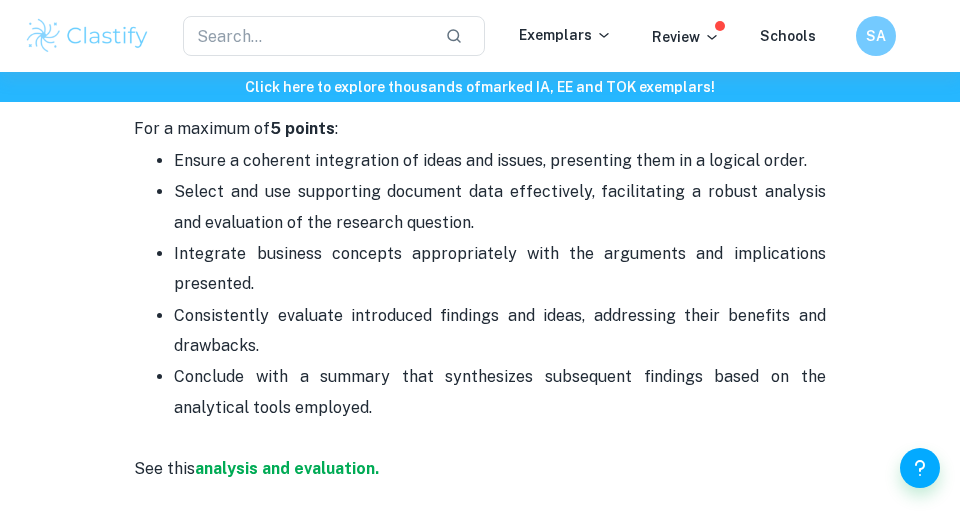 click on "Consistently evaluate introduced findings and ideas, addressing their benefits and drawbacks." at bounding box center [501, 330] 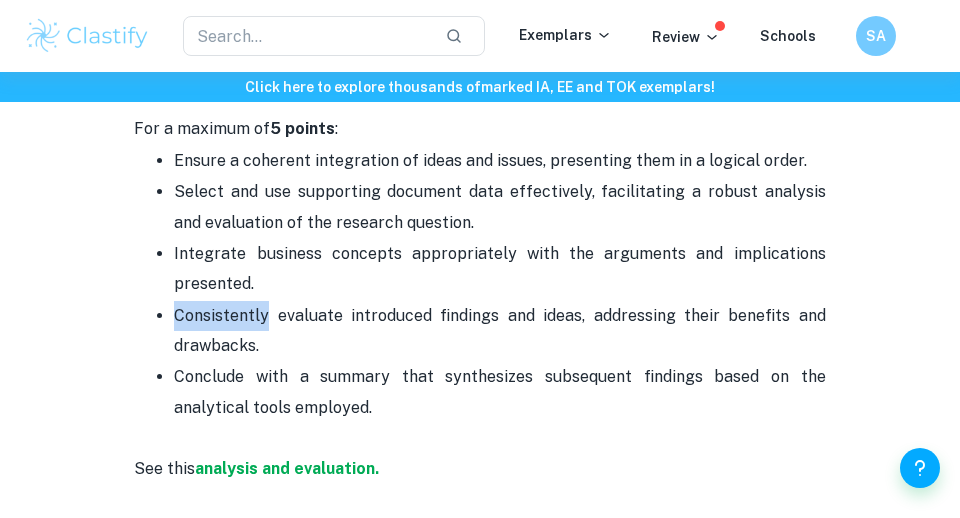 click on "Consistently evaluate introduced findings and ideas, addressing their benefits and drawbacks." at bounding box center (501, 330) 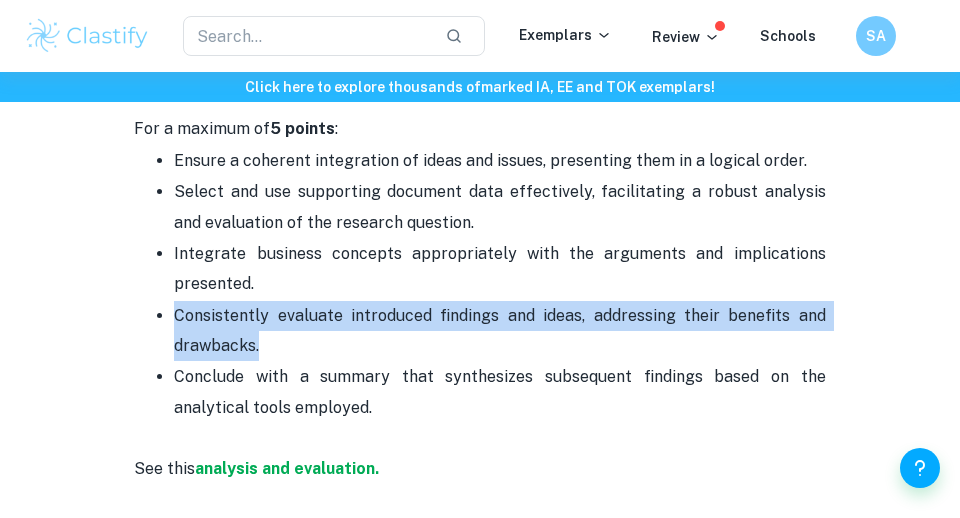 click on "Consistently evaluate introduced findings and ideas, addressing their benefits and drawbacks." at bounding box center (501, 330) 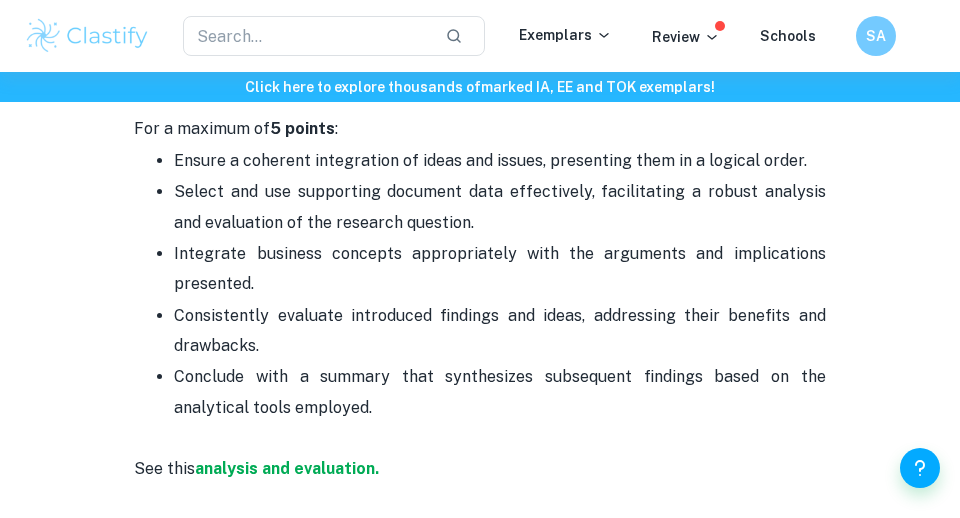 click on "Conclude with a summary that synthesizes subsequent findings based on the analytical tools employed." at bounding box center [499, 407] 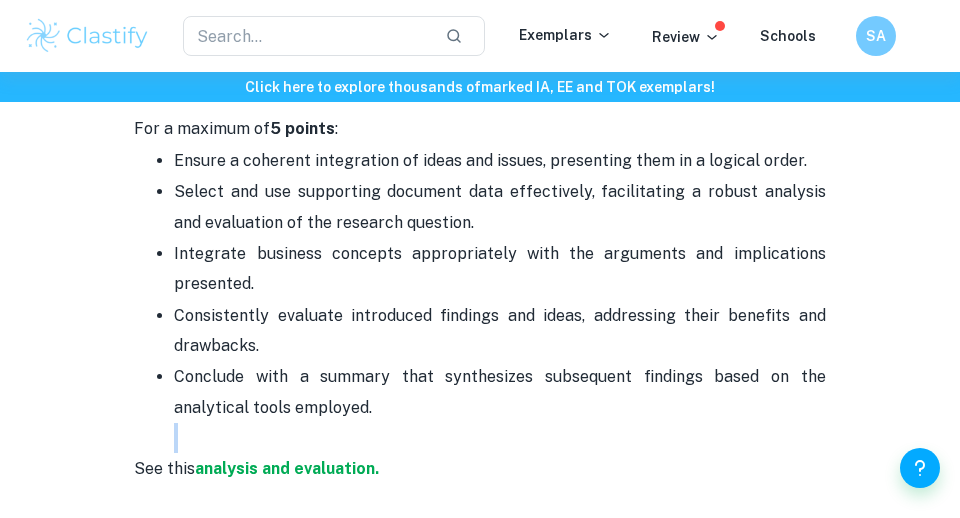 click on "Conclude with a summary that synthesizes subsequent findings based on the analytical tools employed." at bounding box center [499, 407] 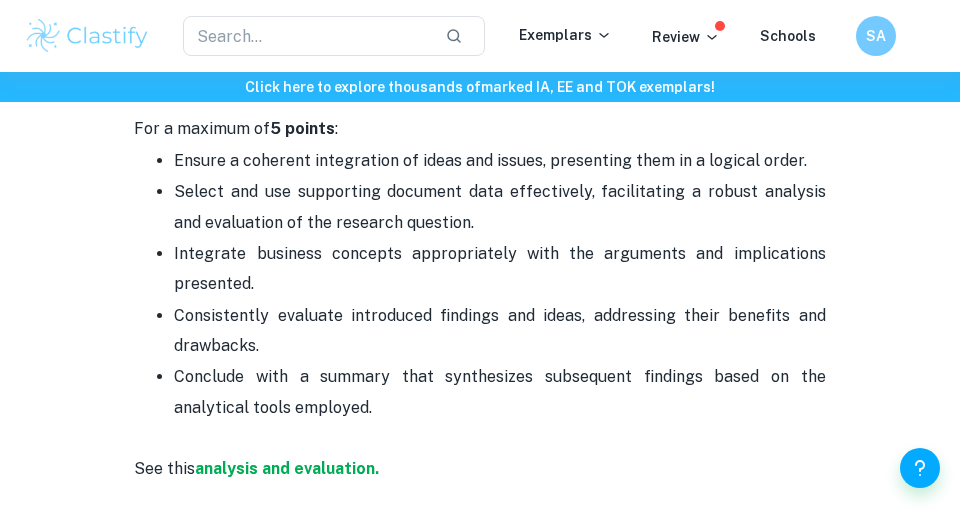 click on "Conclude with a summary that synthesizes subsequent findings based on the analytical tools employed." at bounding box center [501, 391] 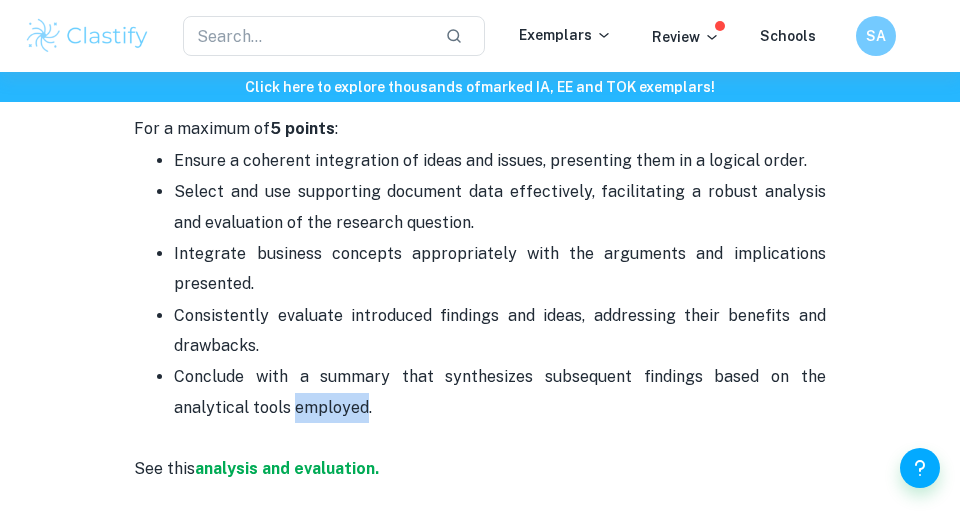 click on "Conclude with a summary that synthesizes subsequent findings based on the analytical tools employed." at bounding box center (501, 391) 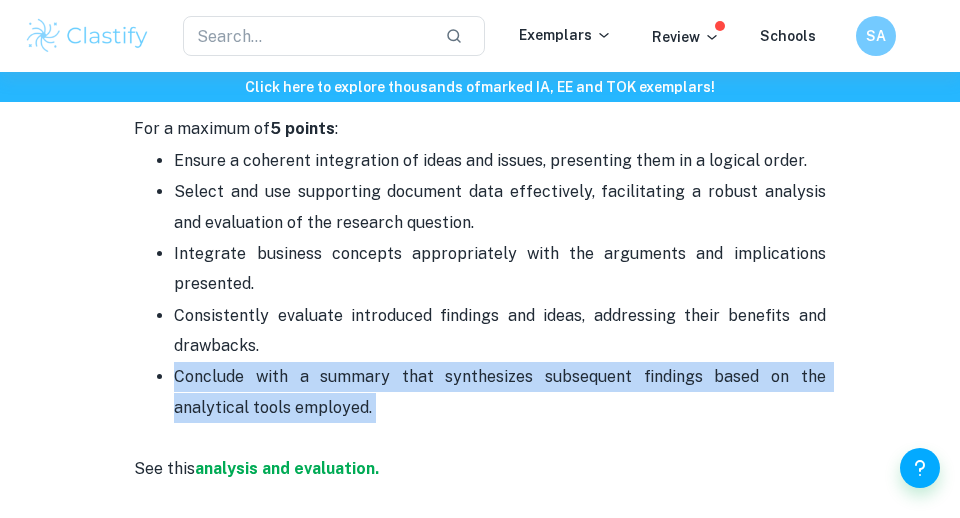 click on "Conclude with a summary that synthesizes subsequent findings based on the analytical tools employed." at bounding box center [501, 391] 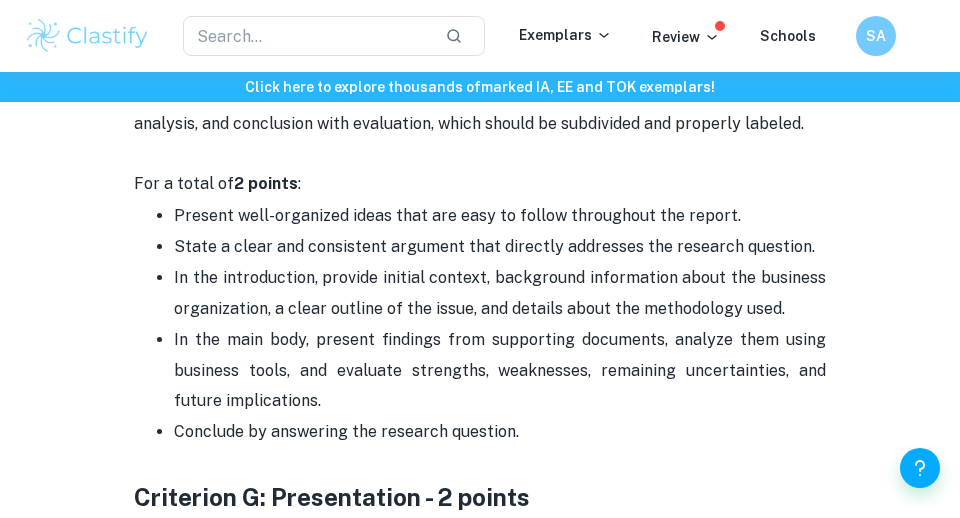scroll, scrollTop: 4440, scrollLeft: 0, axis: vertical 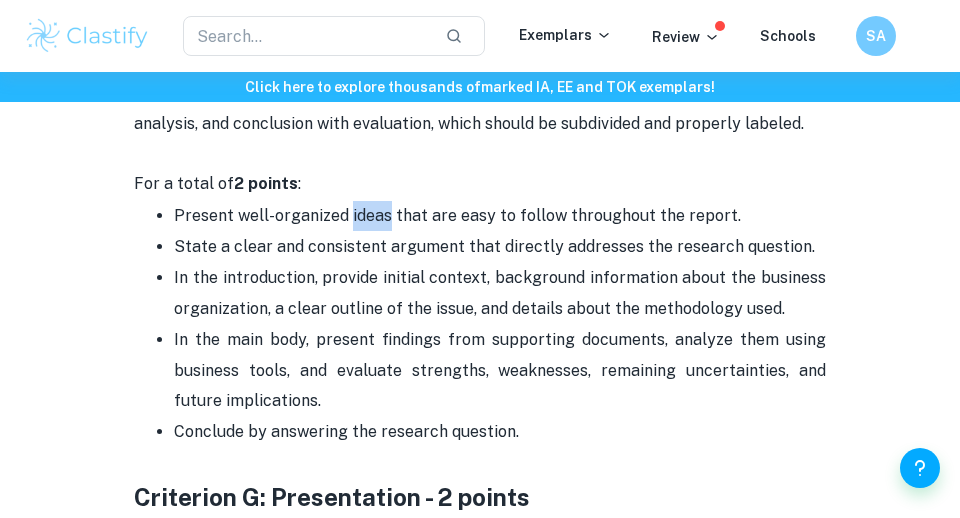 click on "Present well-organized ideas that are easy to follow throughout the report." at bounding box center [499, 216] 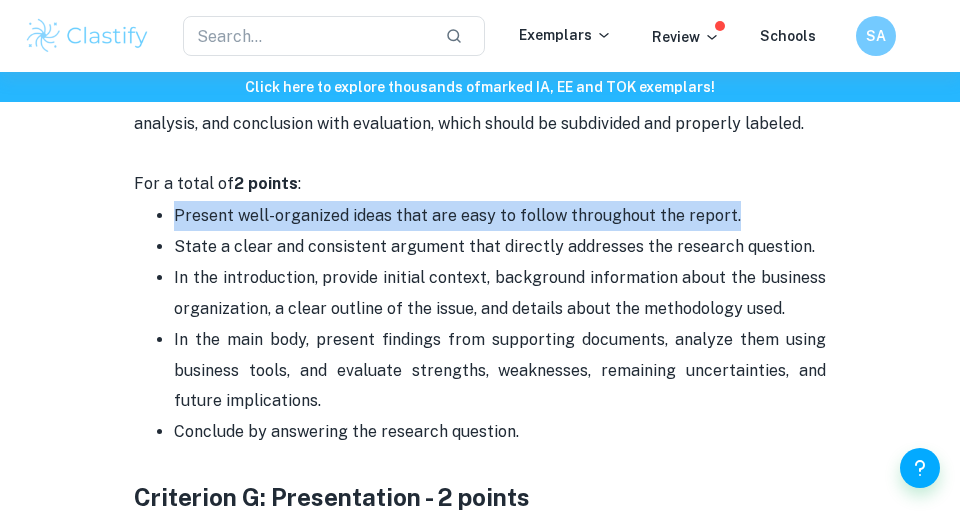 click on "Present well-organized ideas that are easy to follow throughout the report." at bounding box center (499, 216) 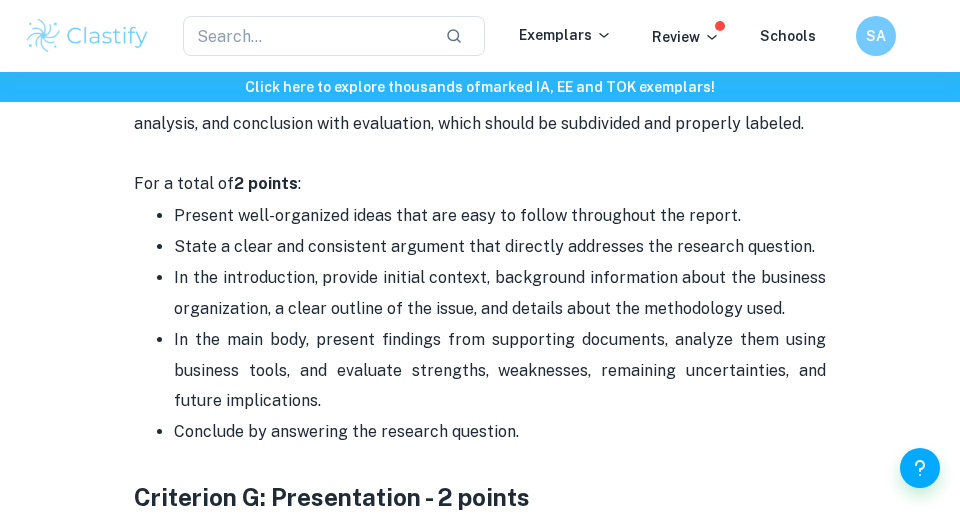 click on "State a clear and consistent argument that directly addresses the research question." at bounding box center (499, 247) 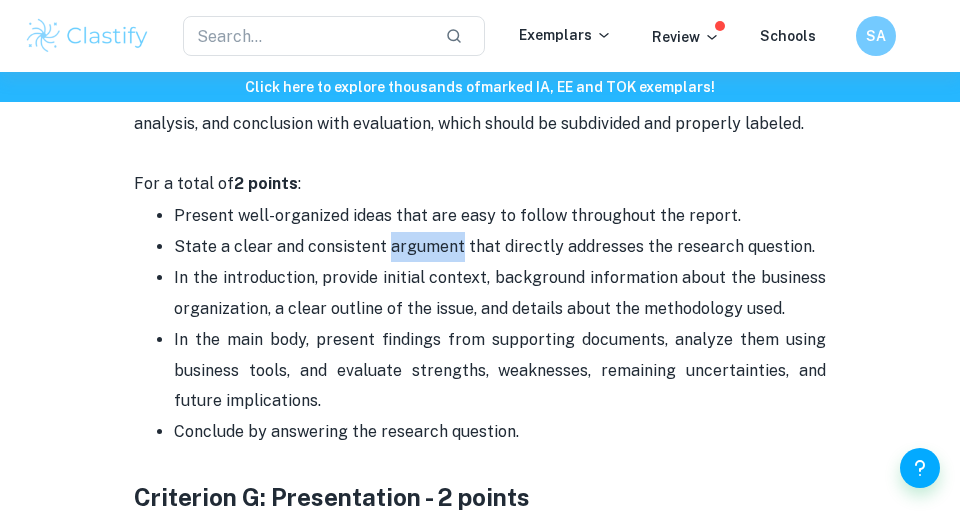 click on "State a clear and consistent argument that directly addresses the research question." at bounding box center [499, 247] 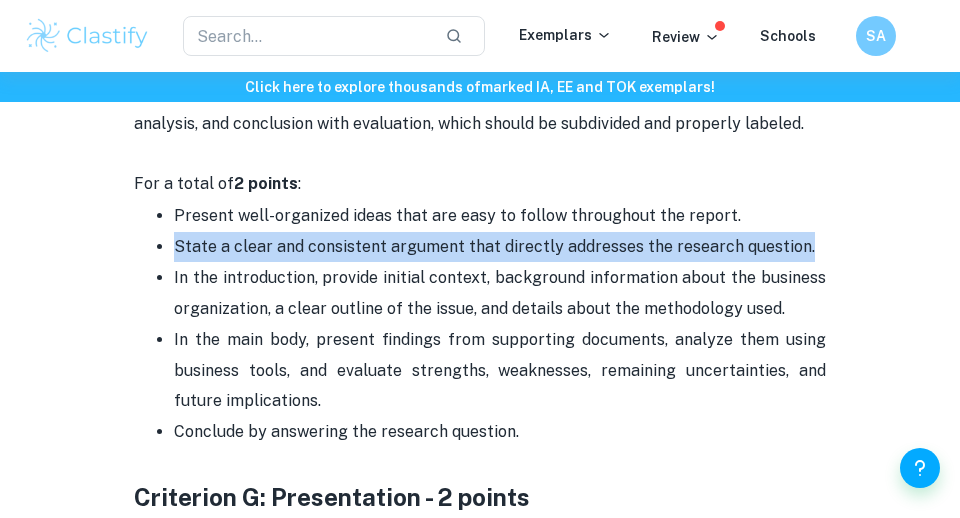 click on "State a clear and consistent argument that directly addresses the research question." at bounding box center [499, 247] 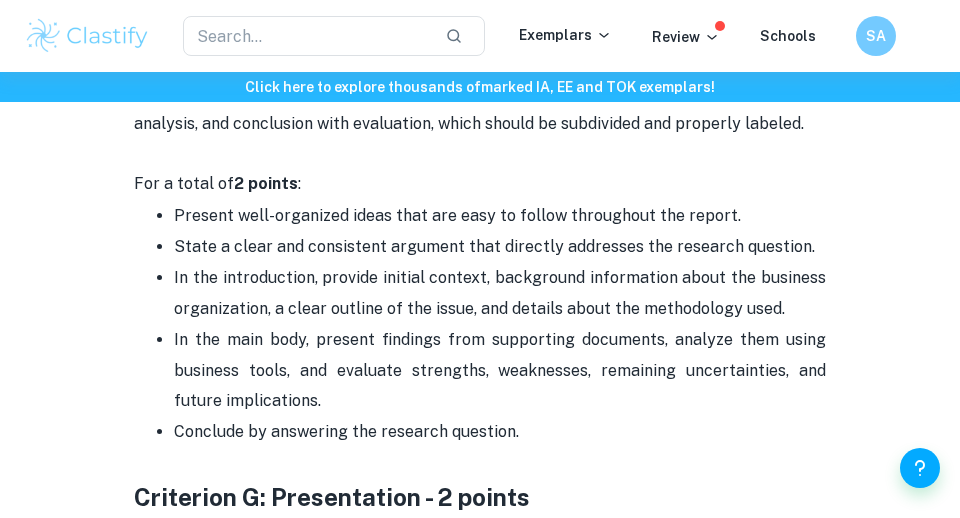 click on "In the introduction, provide initial context, background information about the business organization, a clear outline of the issue, and details about the methodology used." at bounding box center (501, 292) 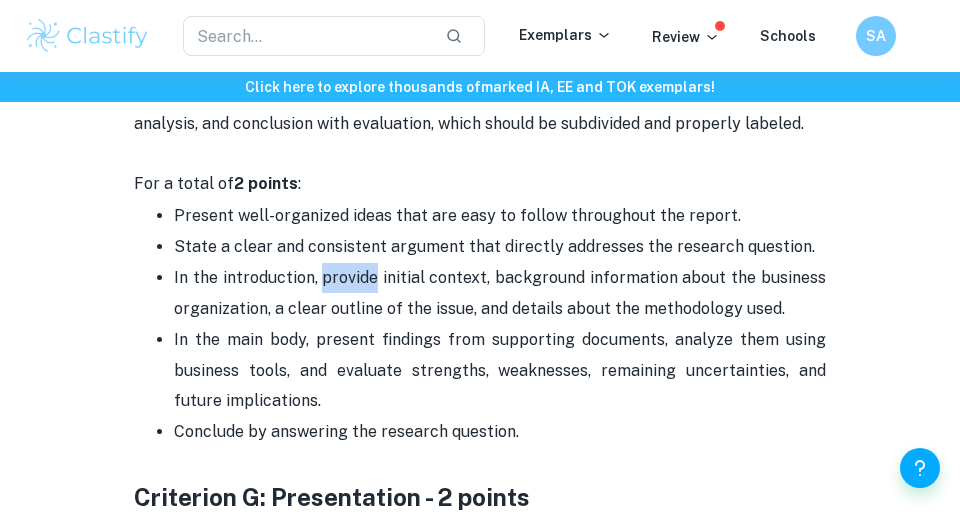 click on "In the introduction, provide initial context, background information about the business organization, a clear outline of the issue, and details about the methodology used." at bounding box center (501, 292) 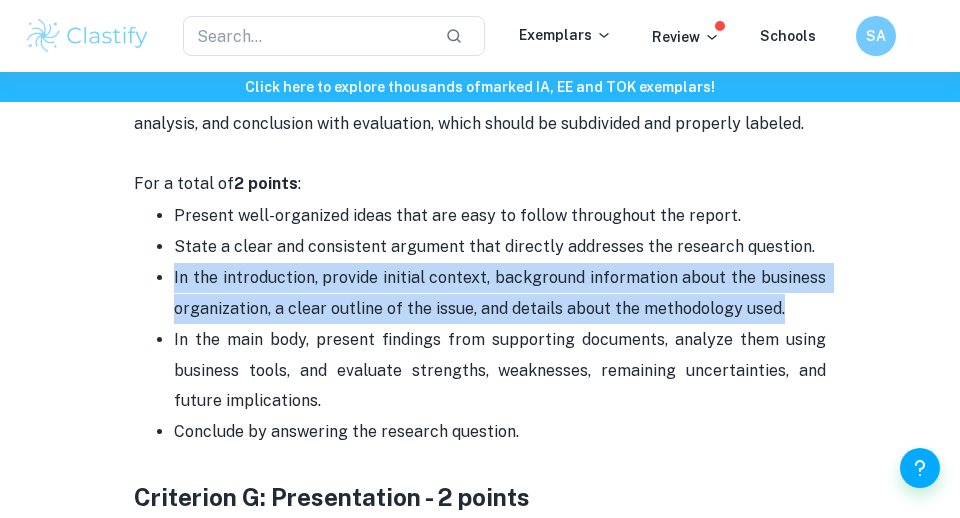 click on "In the introduction, provide initial context, background information about the business organization, a clear outline of the issue, and details about the methodology used." at bounding box center [501, 292] 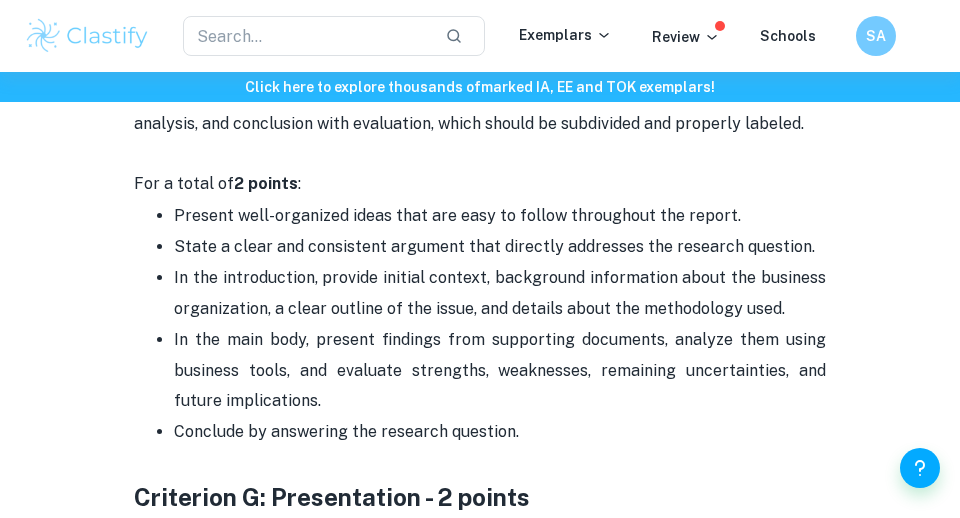 click on "In the main body, present findings from supporting documents, analyze them using business tools, and evaluate strengths, weaknesses, remaining uncertainties, and future implications." at bounding box center (501, 370) 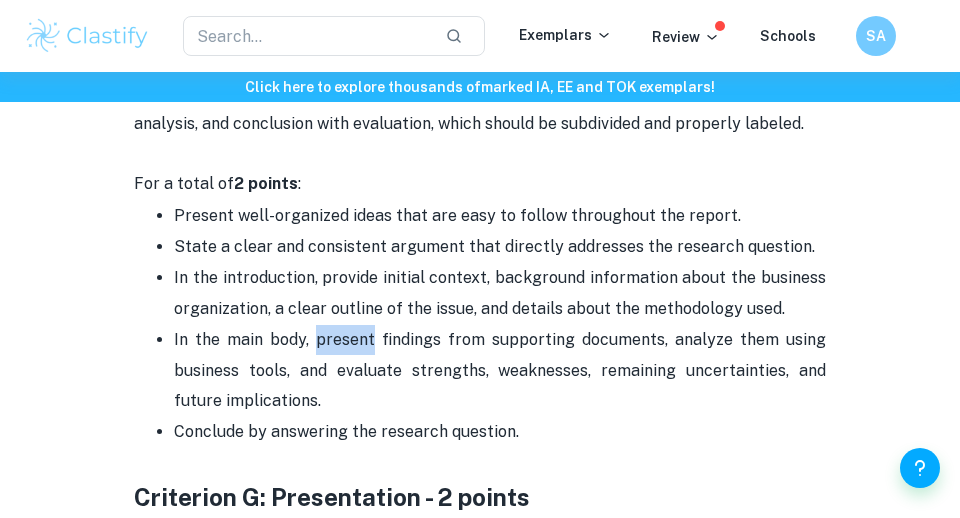 click on "In the main body, present findings from supporting documents, analyze them using business tools, and evaluate strengths, weaknesses, remaining uncertainties, and future implications." at bounding box center (501, 370) 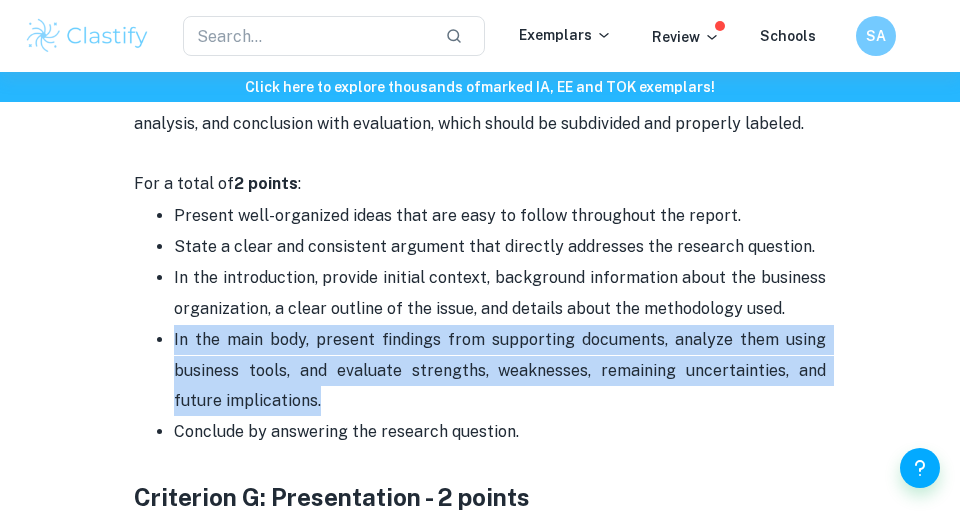 click on "In the main body, present findings from supporting documents, analyze them using business tools, and evaluate strengths, weaknesses, remaining uncertainties, and future implications." at bounding box center [501, 370] 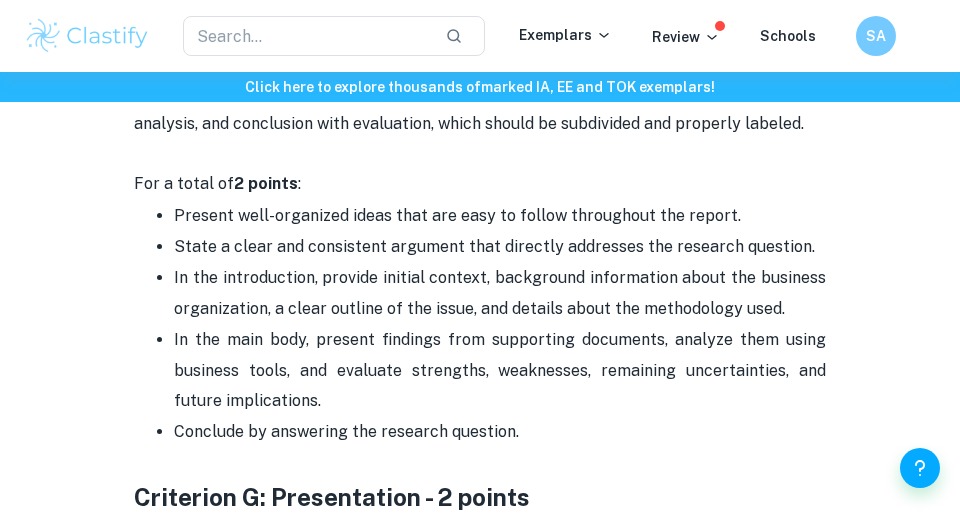 click on "Criterion G: Presentation - 2 points" at bounding box center [332, 497] 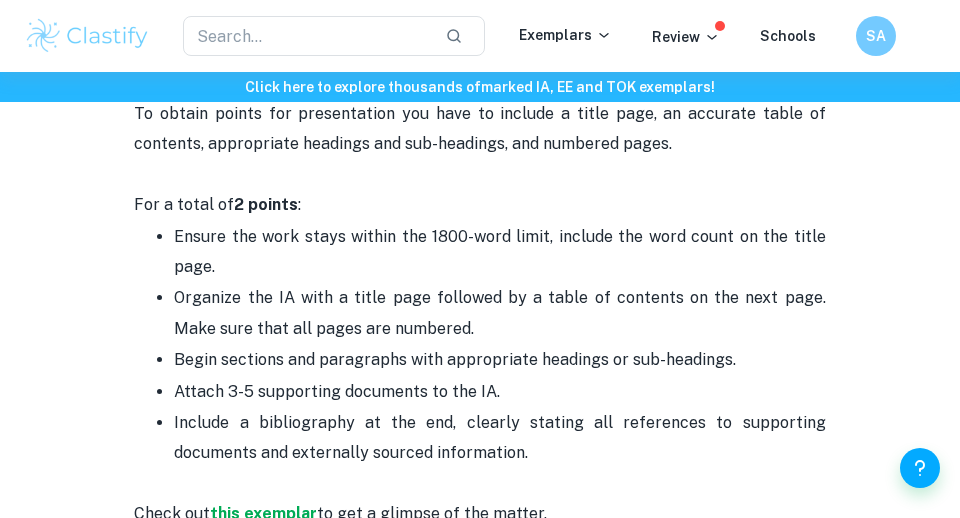scroll, scrollTop: 4857, scrollLeft: 0, axis: vertical 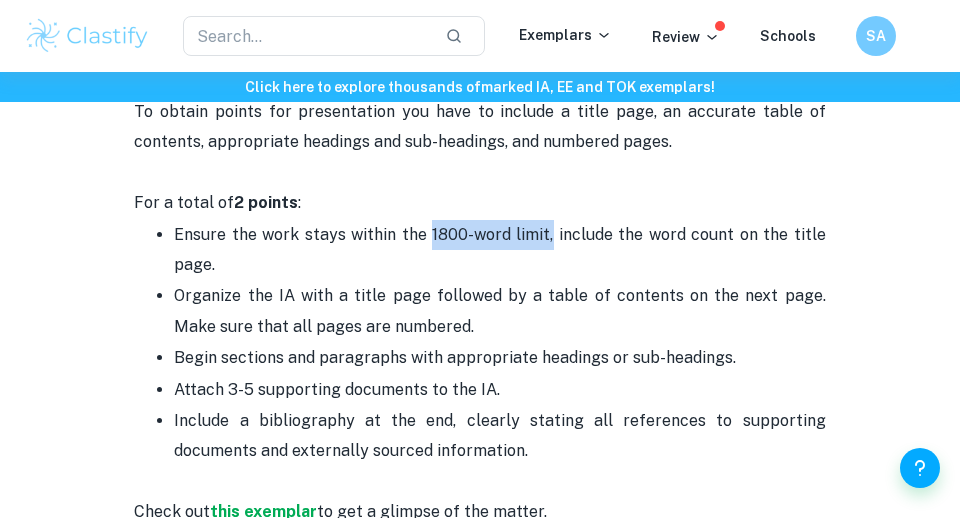 drag, startPoint x: 431, startPoint y: 218, endPoint x: 555, endPoint y: 219, distance: 124.004036 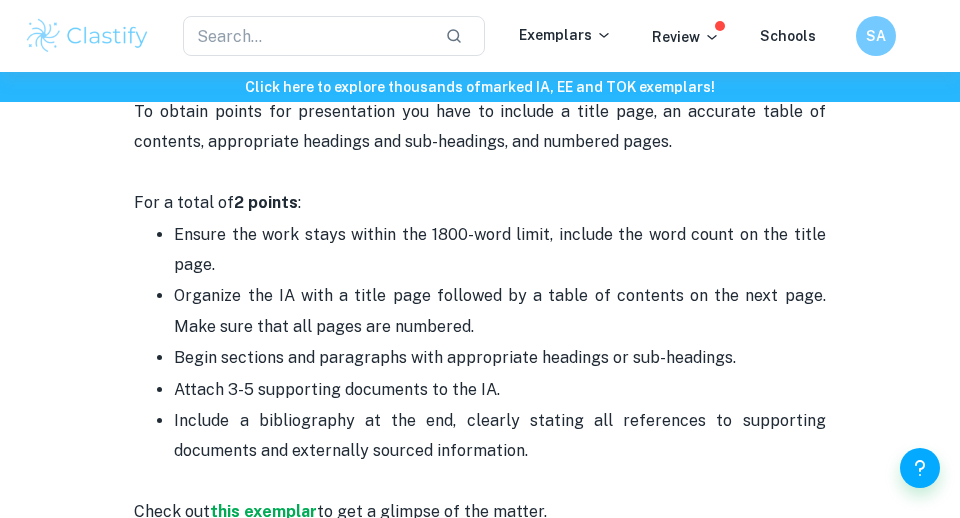 click on "Organize the IA with a title page followed by a table of contents on the next page. Make sure that all pages are numbered." at bounding box center (501, 310) 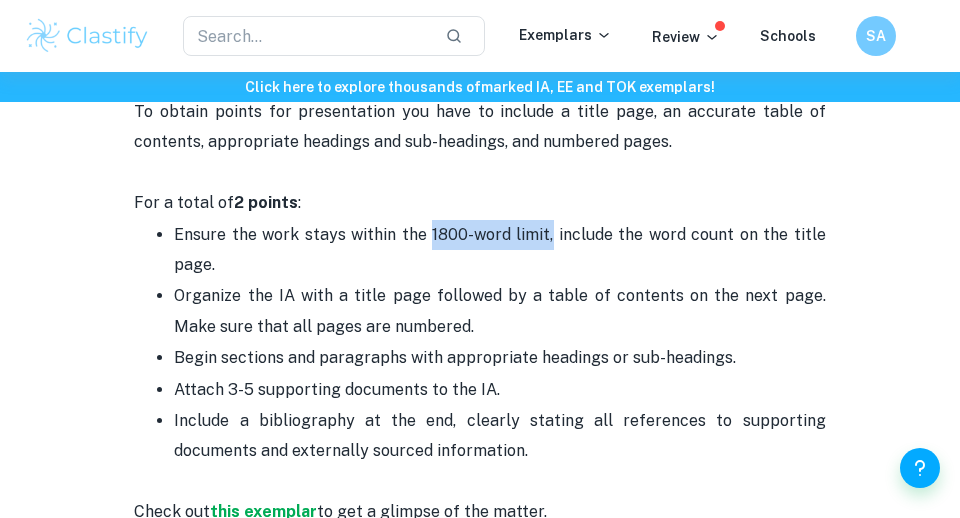 drag, startPoint x: 433, startPoint y: 227, endPoint x: 556, endPoint y: 228, distance: 123.00407 